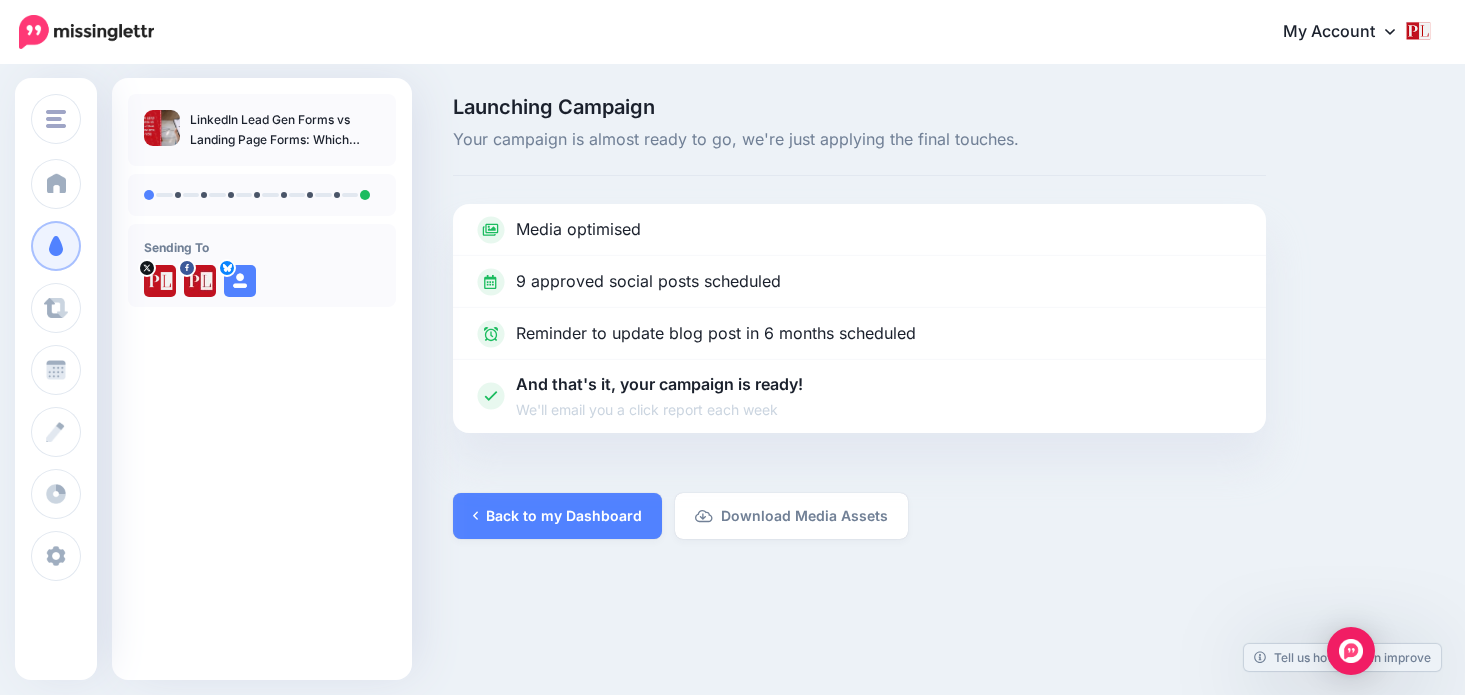 scroll, scrollTop: 0, scrollLeft: 0, axis: both 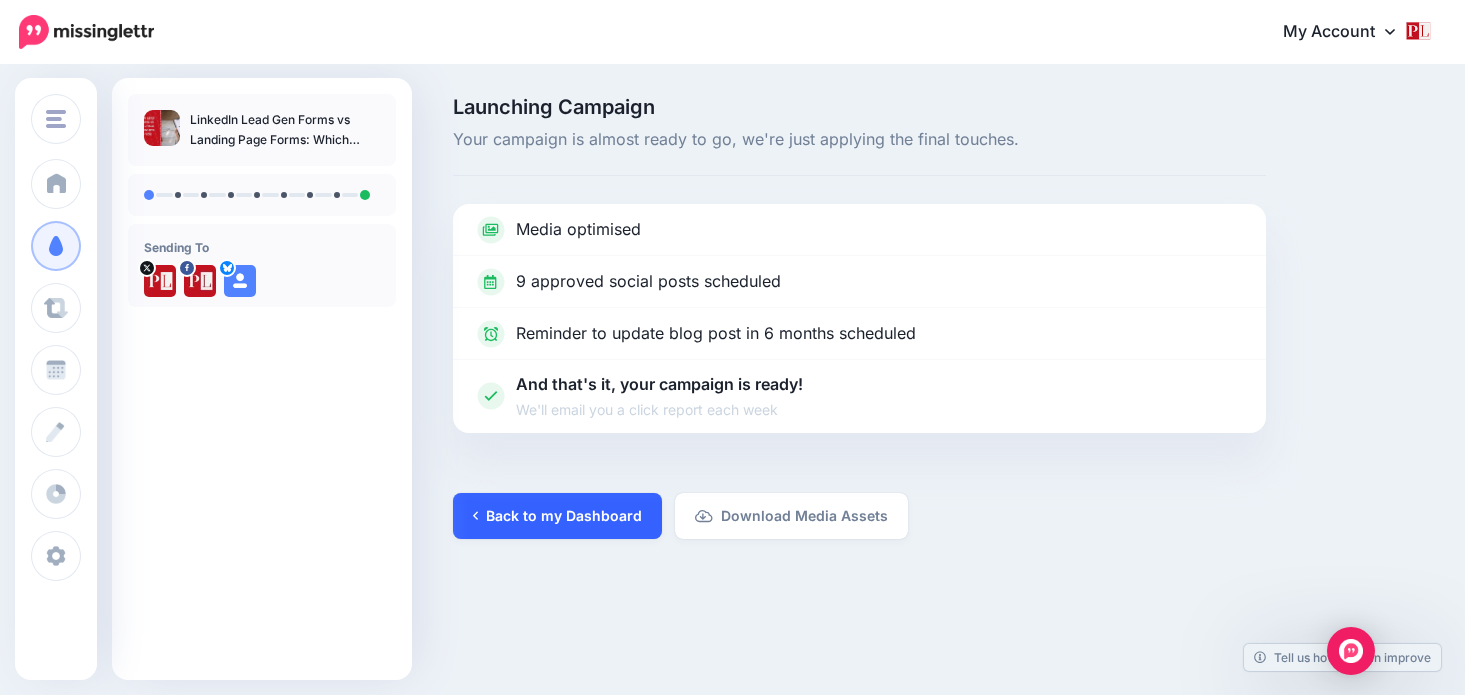 click on "Back to my Dashboard" at bounding box center (557, 516) 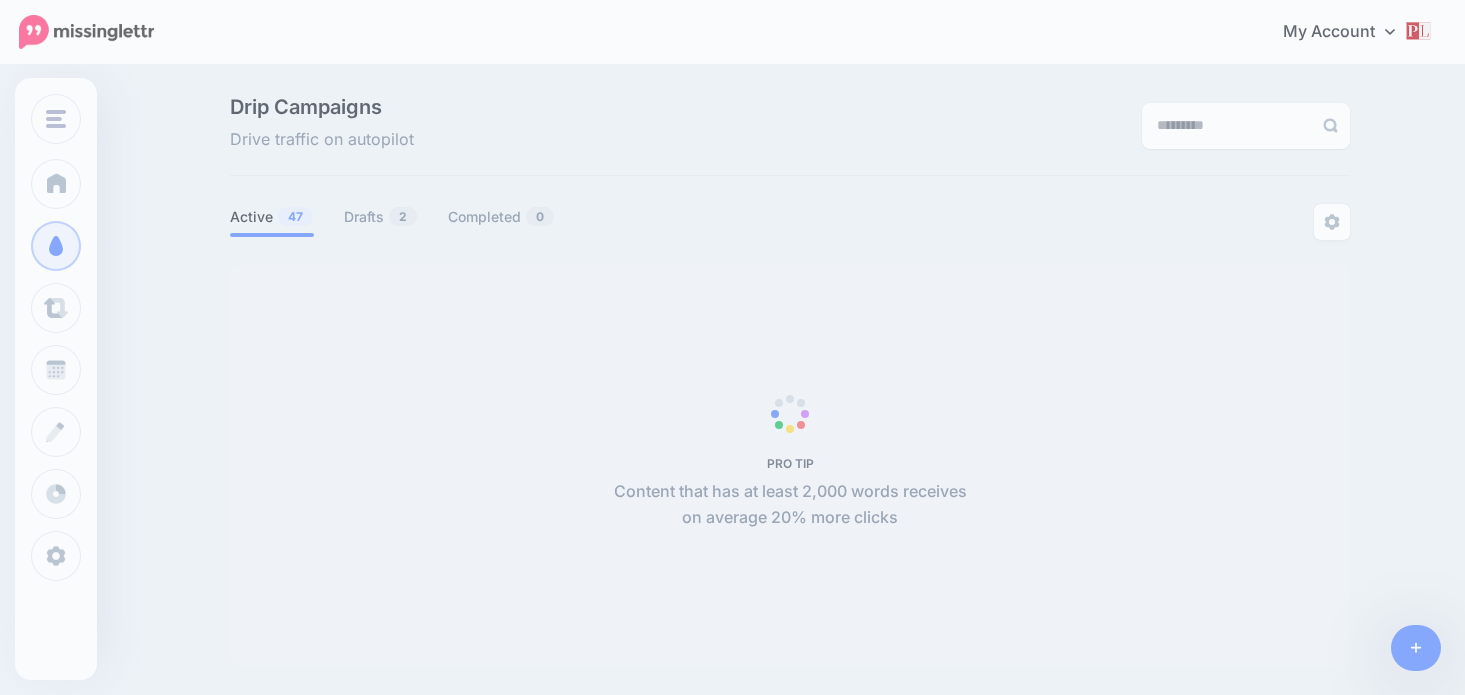 scroll, scrollTop: 0, scrollLeft: 0, axis: both 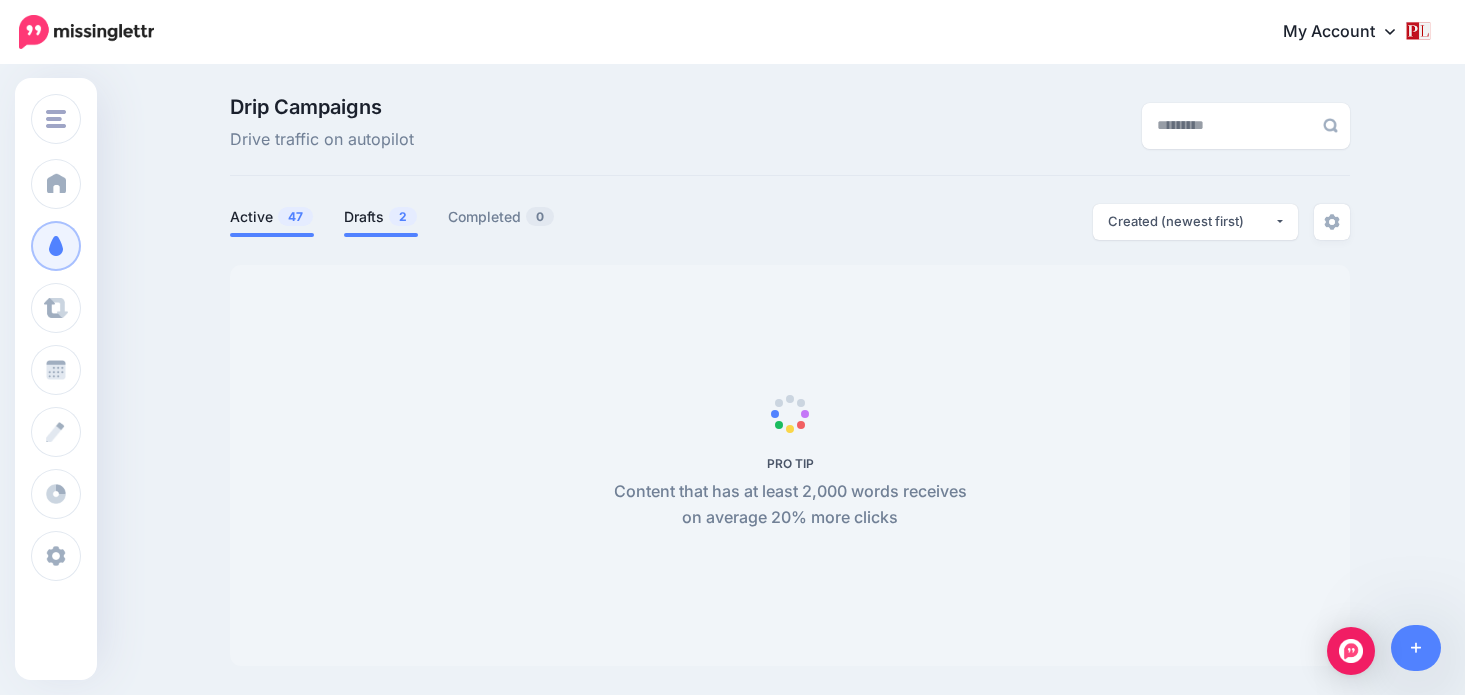 click on "Drafts  2" at bounding box center (381, 217) 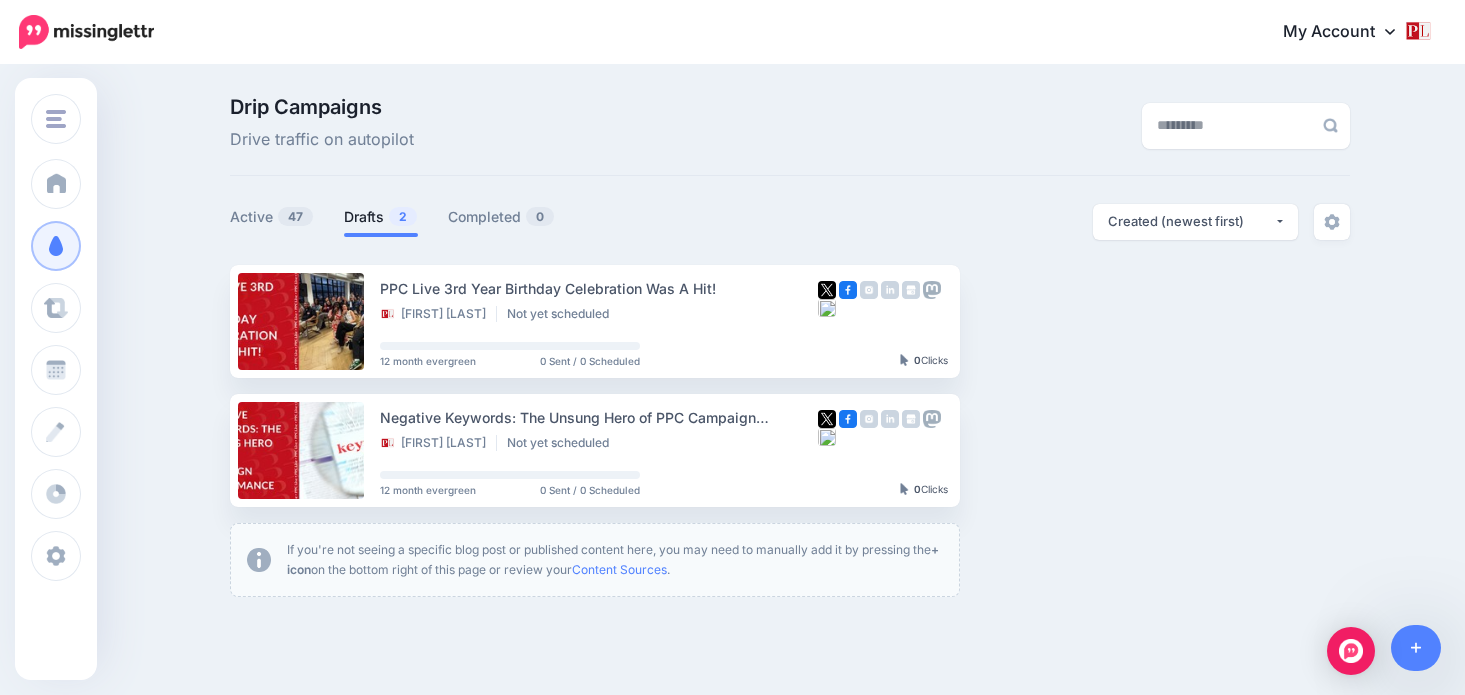 click on "Drafts  2" at bounding box center [381, 217] 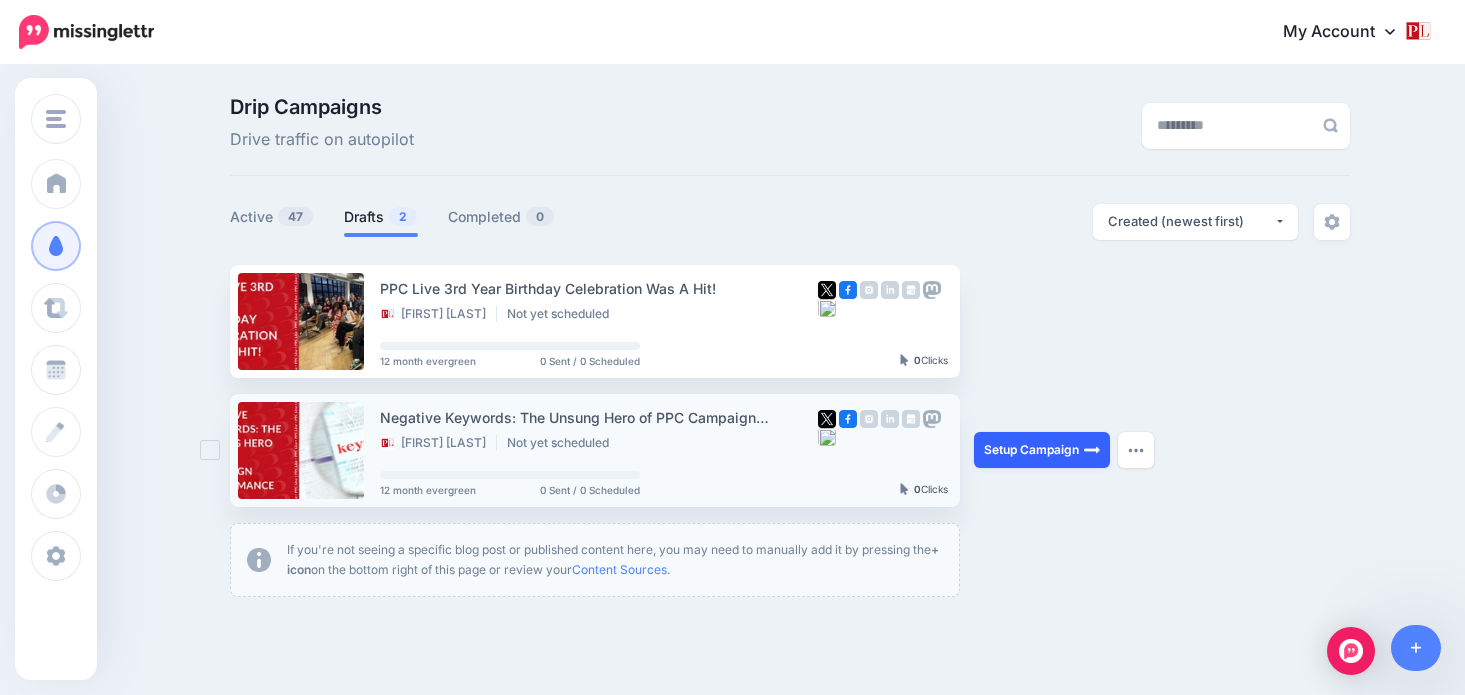 click on "Setup Campaign" at bounding box center [1042, 450] 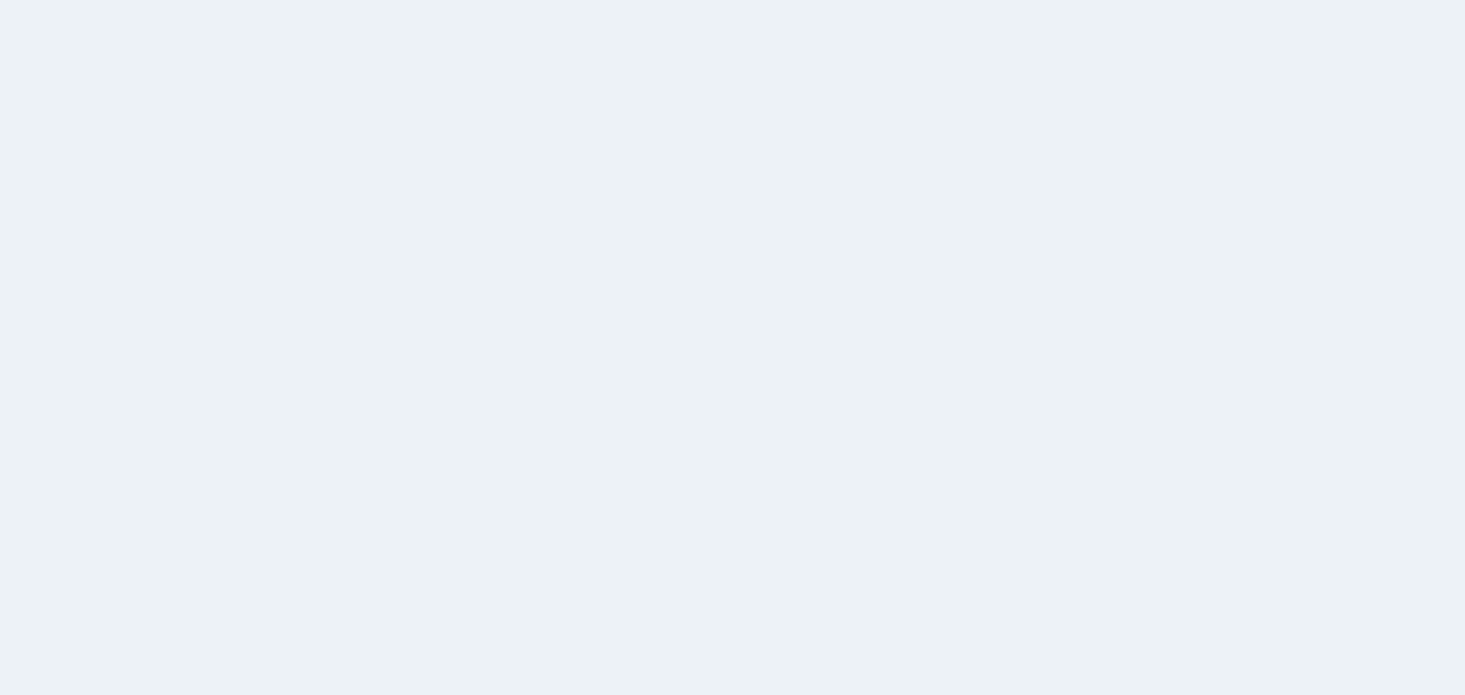 scroll, scrollTop: 0, scrollLeft: 0, axis: both 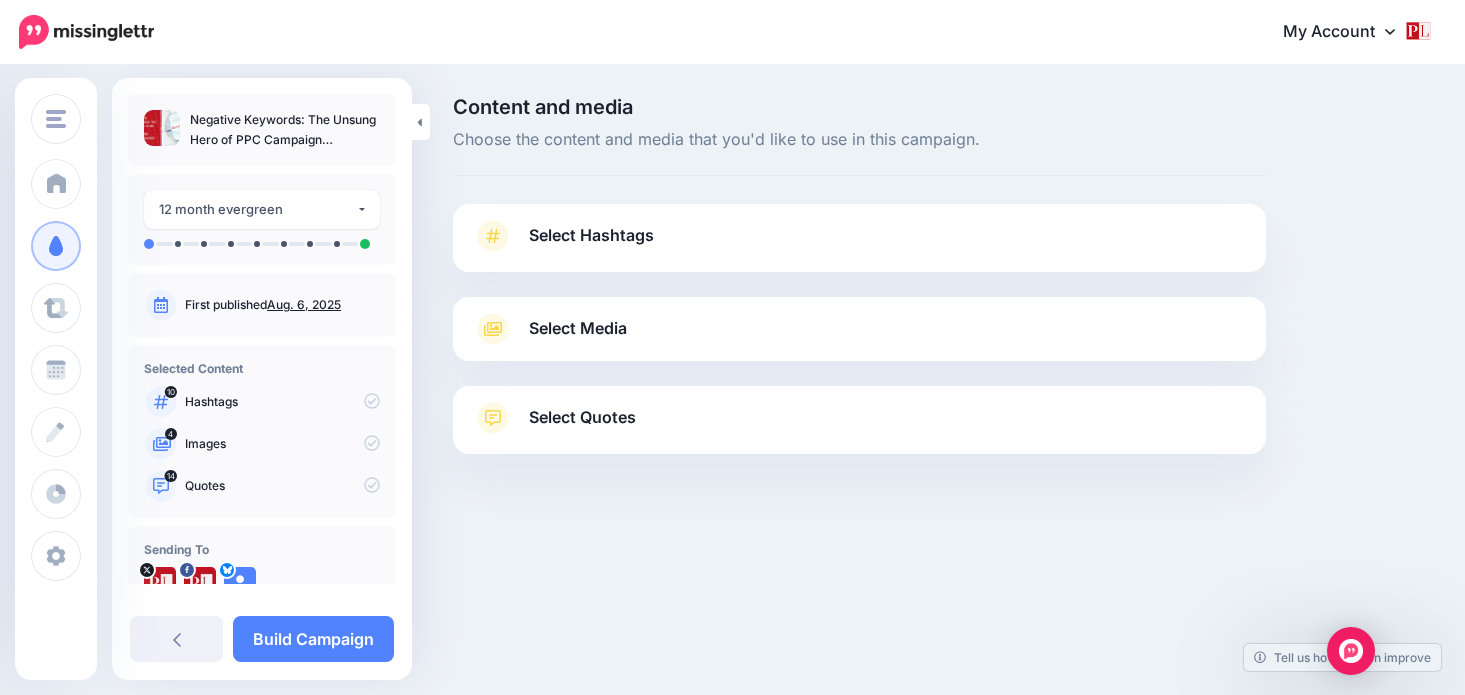 click on "Select Hashtags" at bounding box center (859, 246) 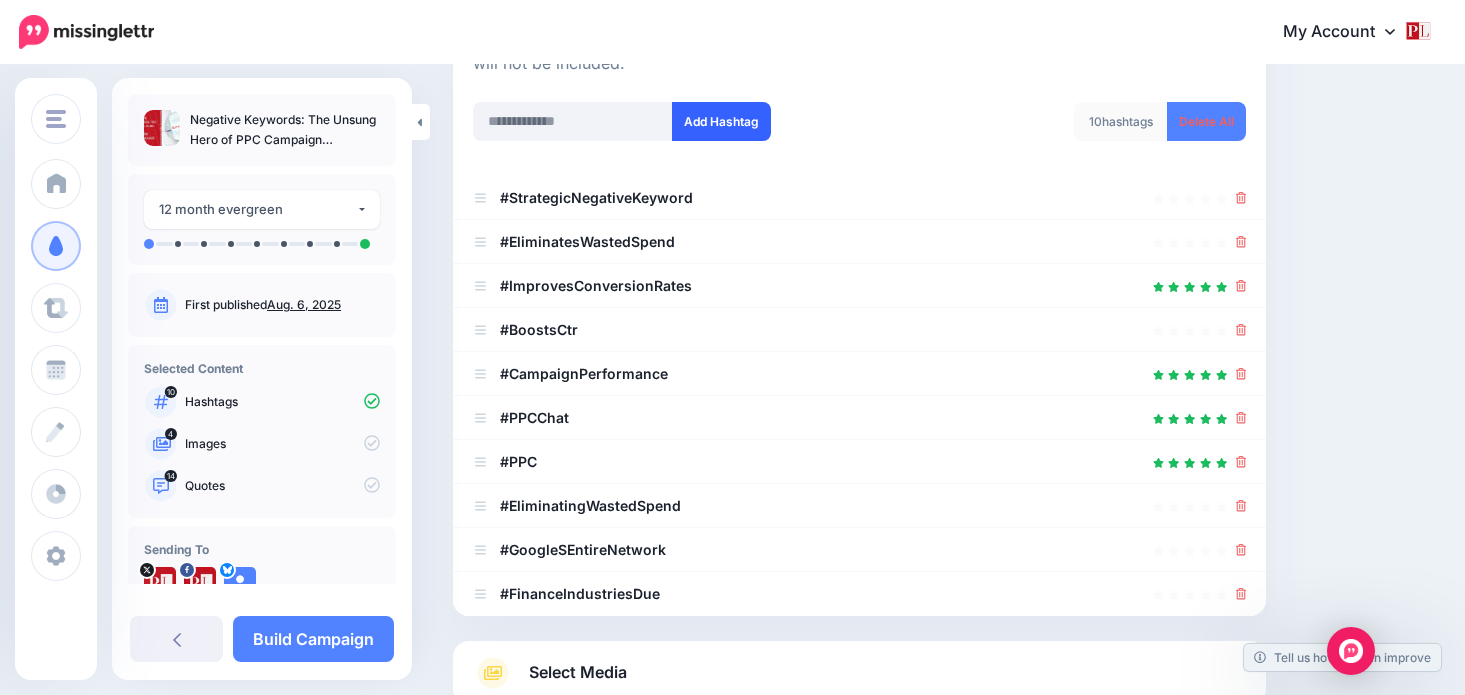 scroll, scrollTop: 275, scrollLeft: 0, axis: vertical 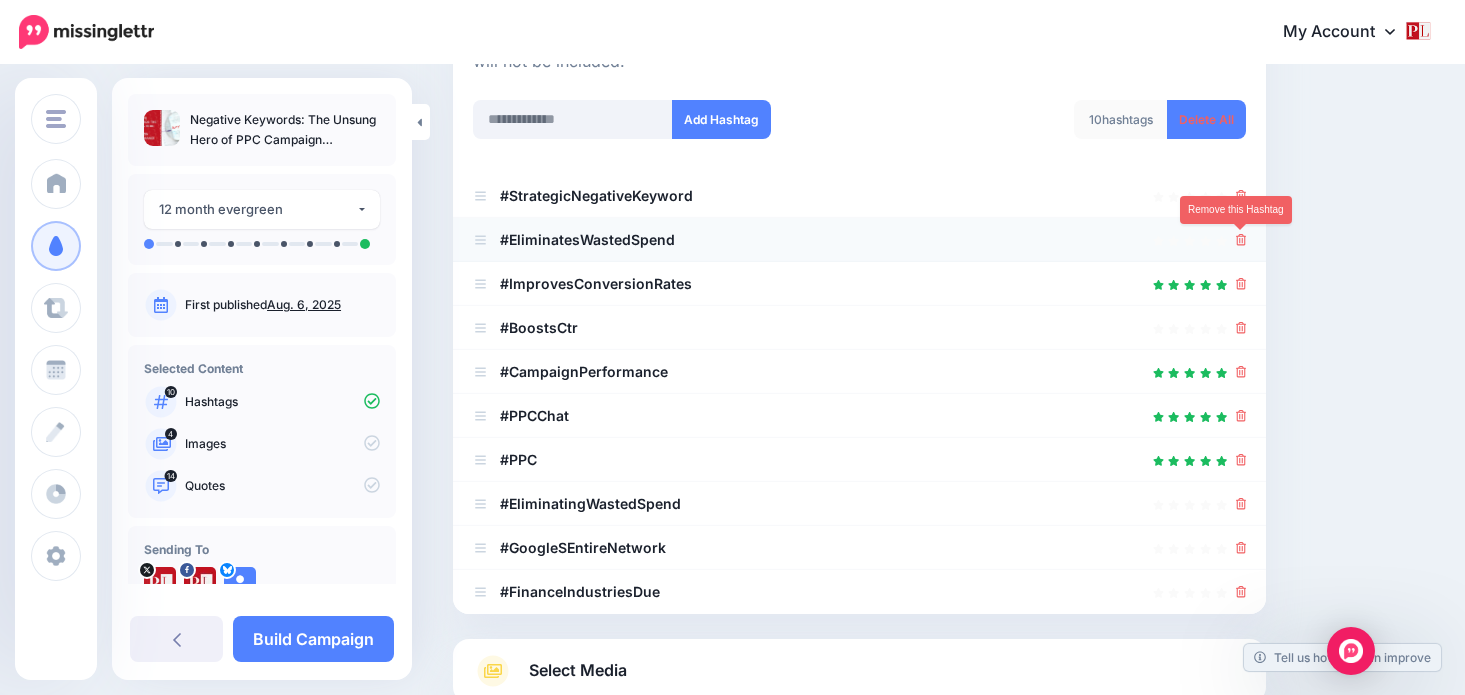 click 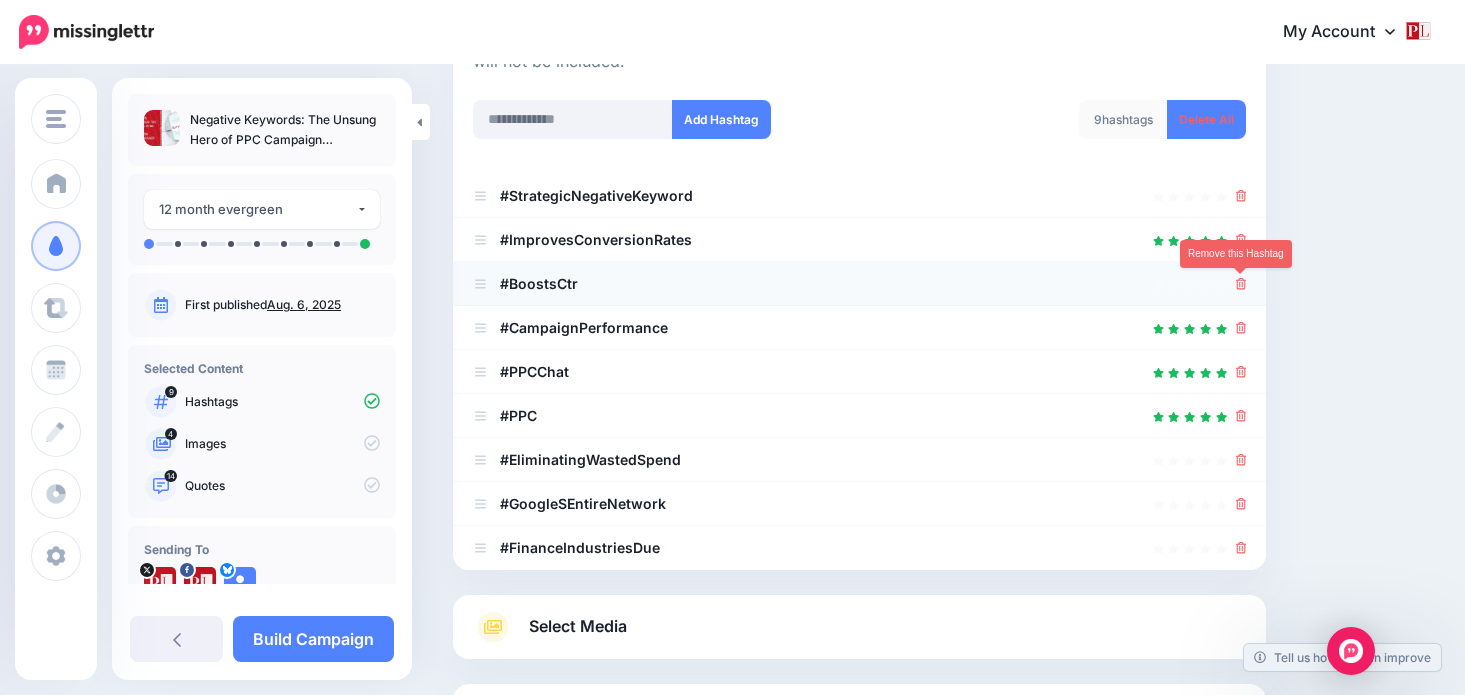 click 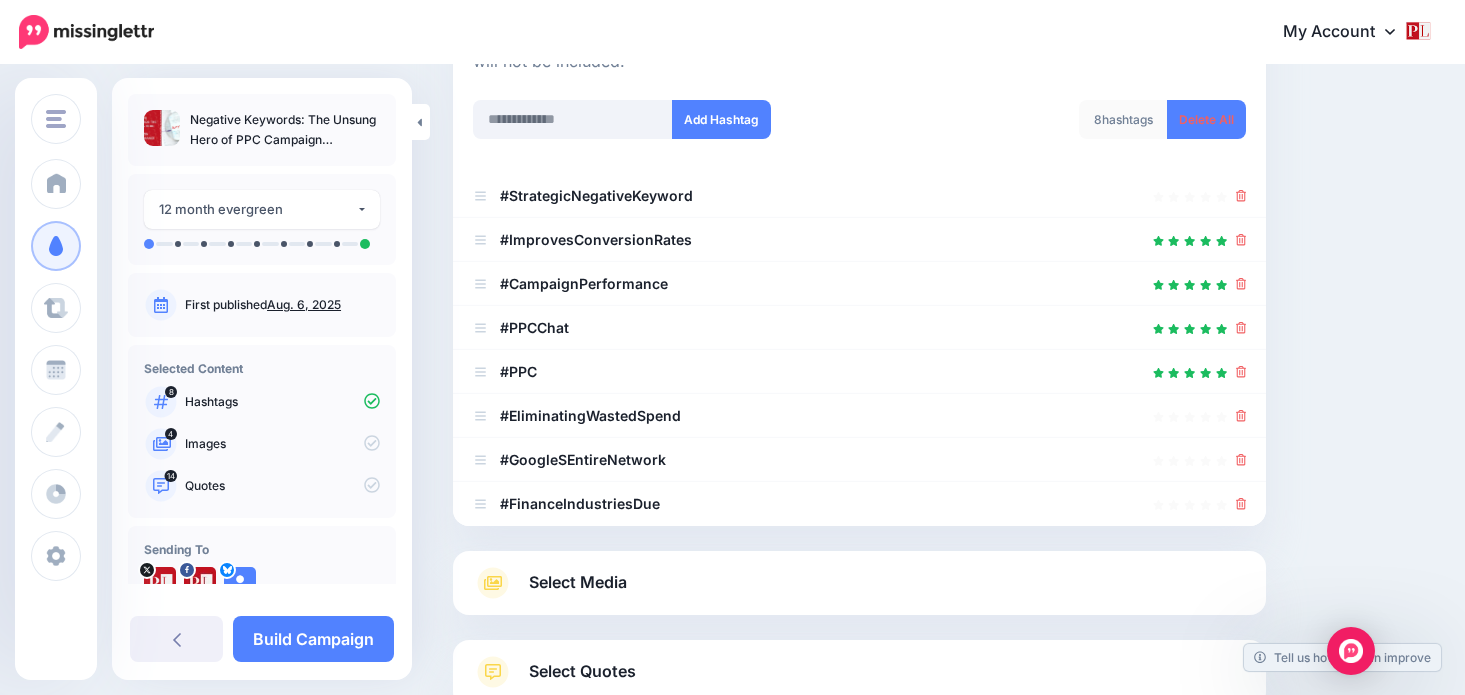 scroll, scrollTop: 279, scrollLeft: 0, axis: vertical 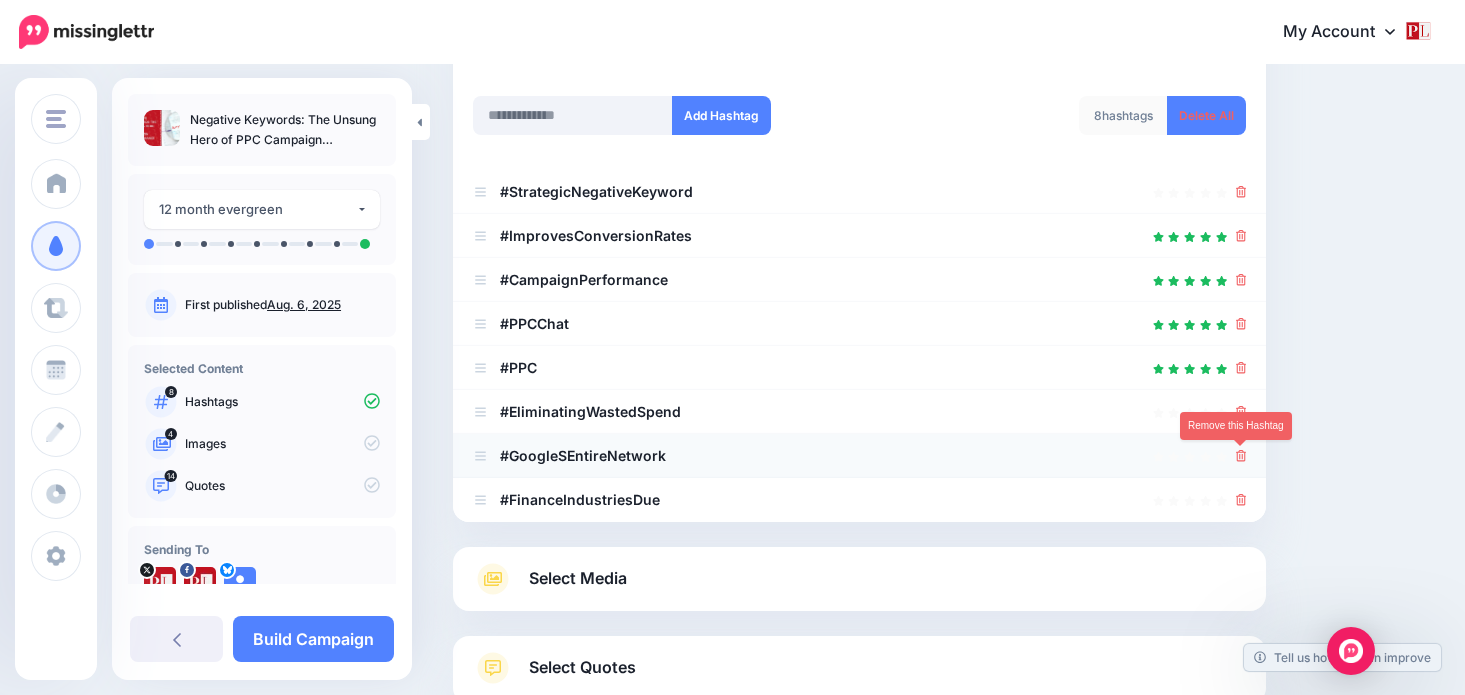click 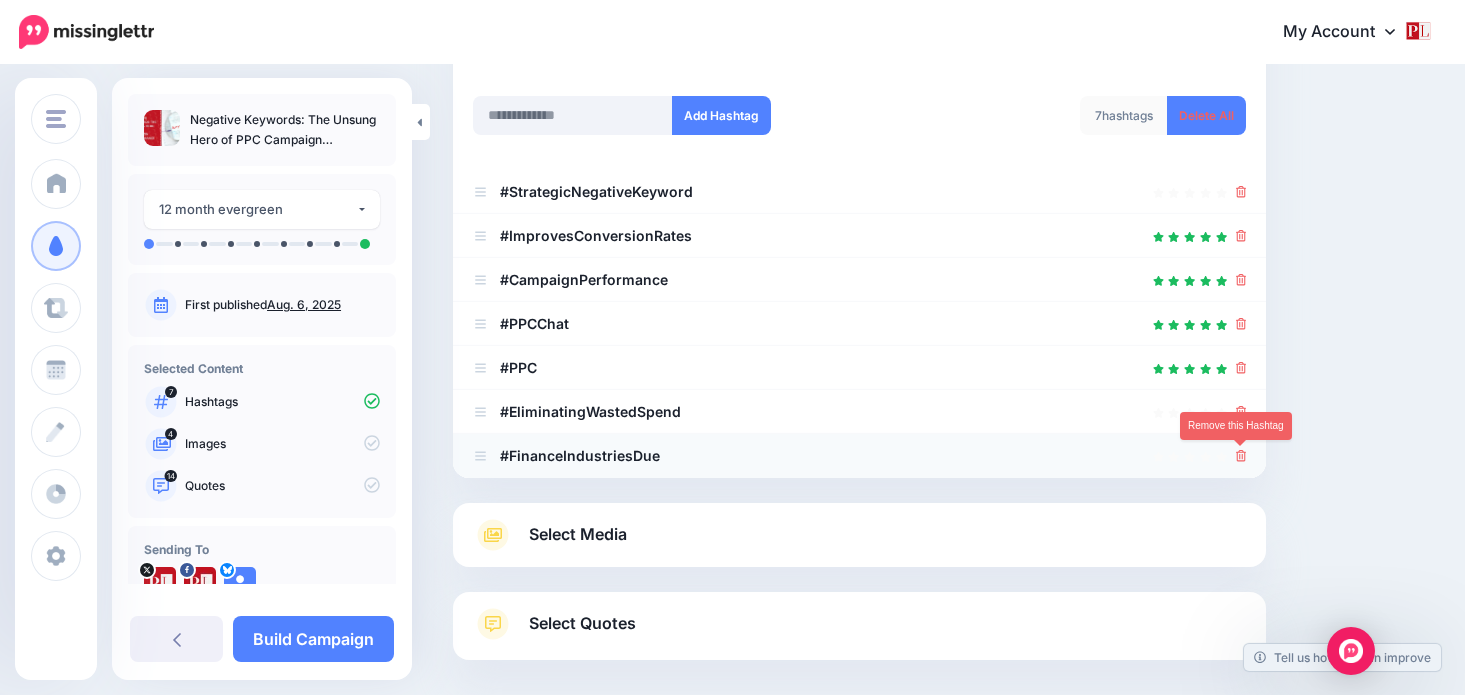 click 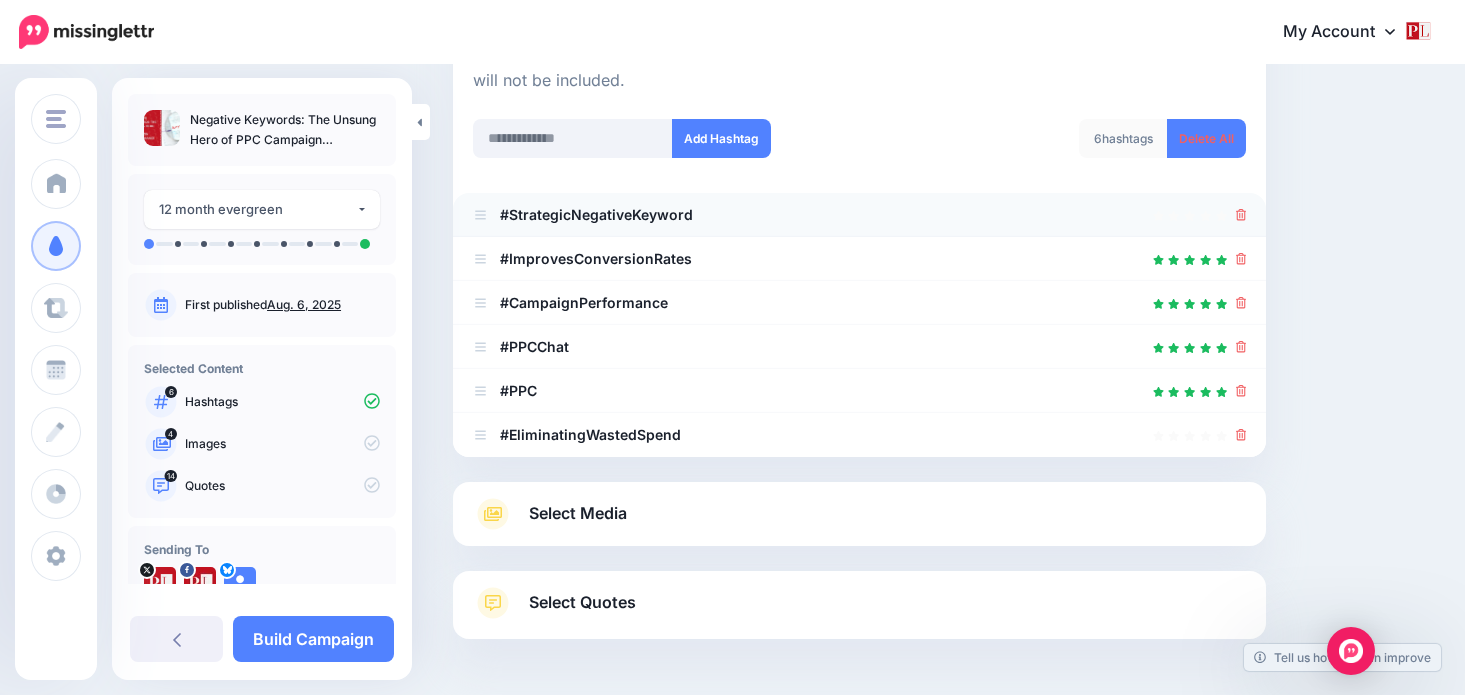 scroll, scrollTop: 357, scrollLeft: 0, axis: vertical 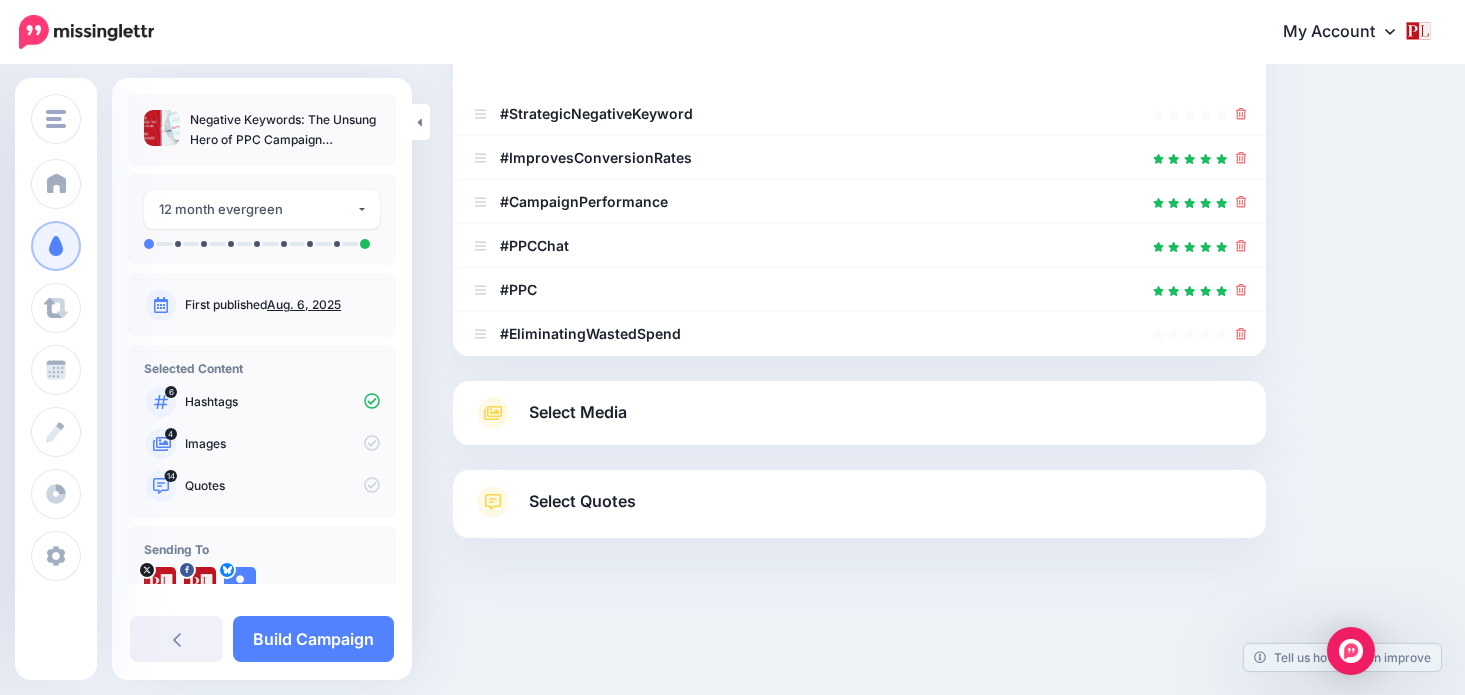 click on "Select Media" at bounding box center (859, 413) 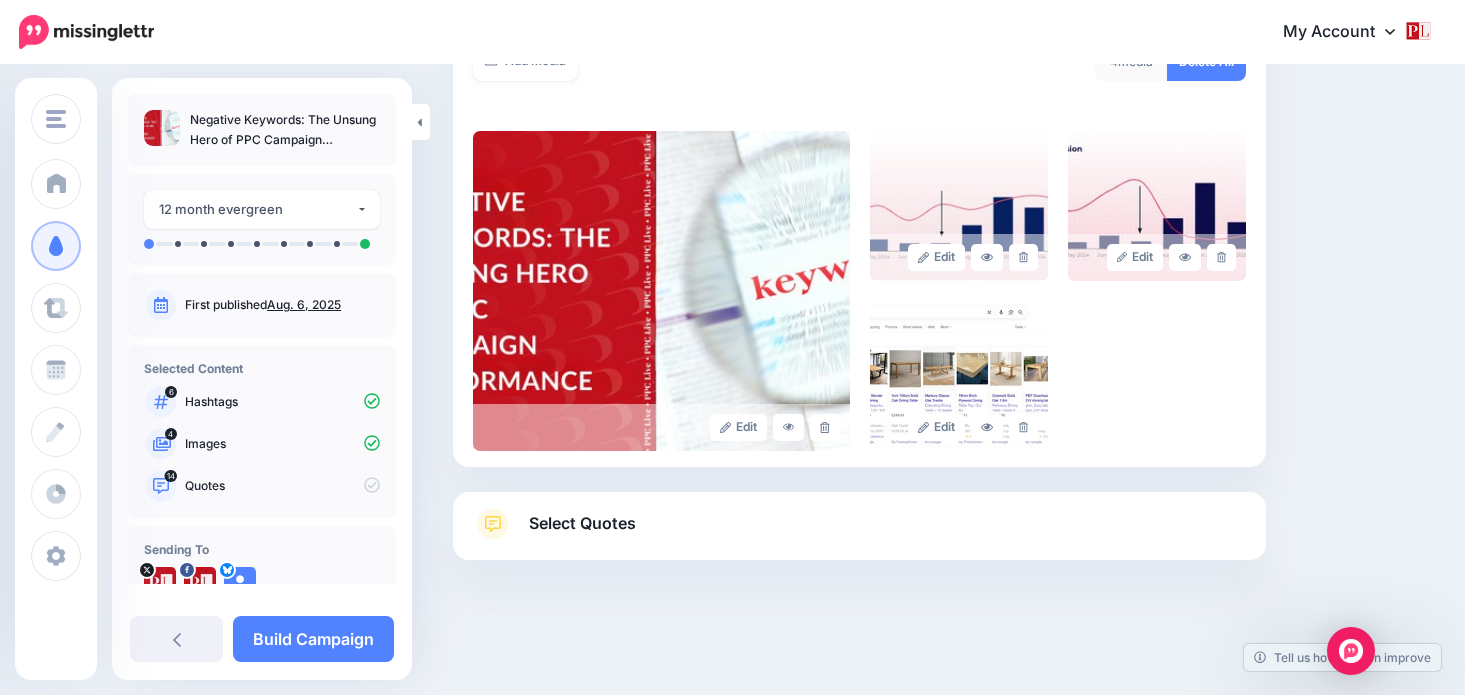 scroll, scrollTop: 413, scrollLeft: 0, axis: vertical 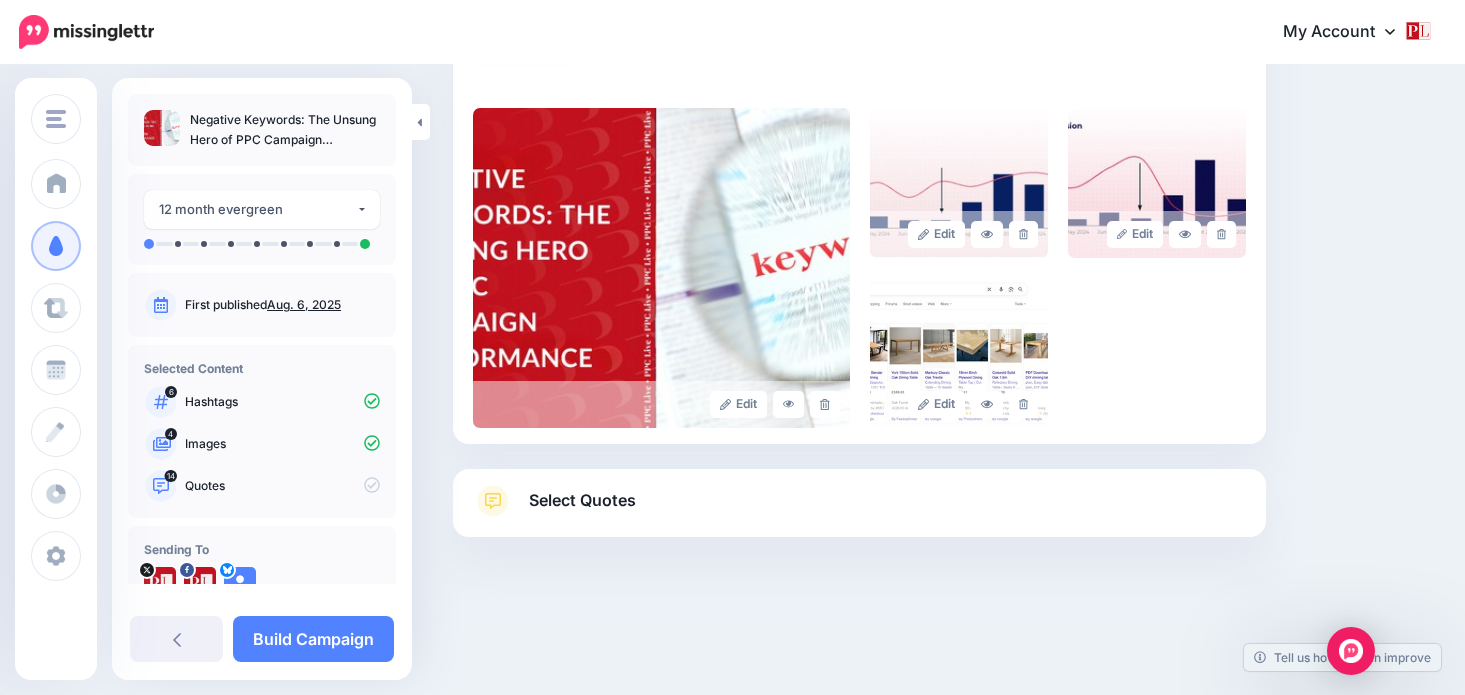 click on "Select Quotes" at bounding box center (859, 511) 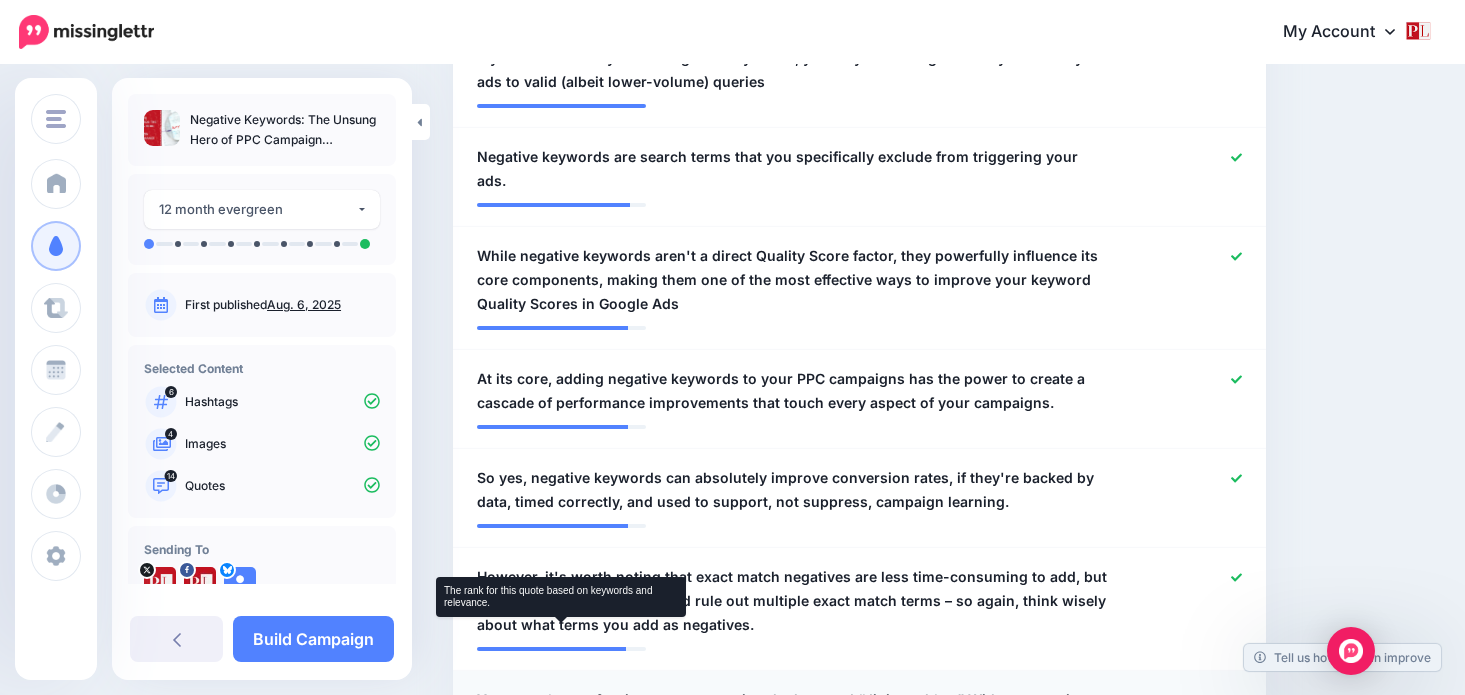 scroll, scrollTop: 668, scrollLeft: 0, axis: vertical 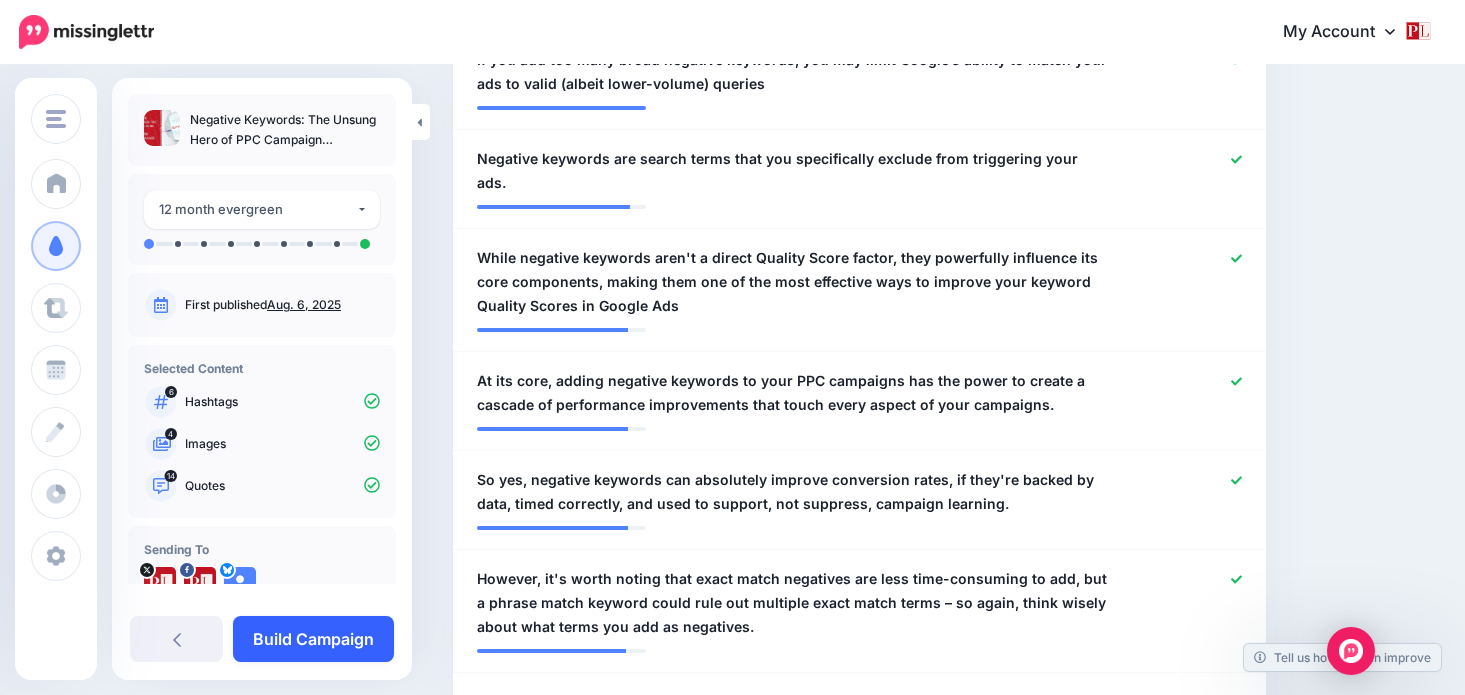 click on "Build Campaign" at bounding box center [313, 639] 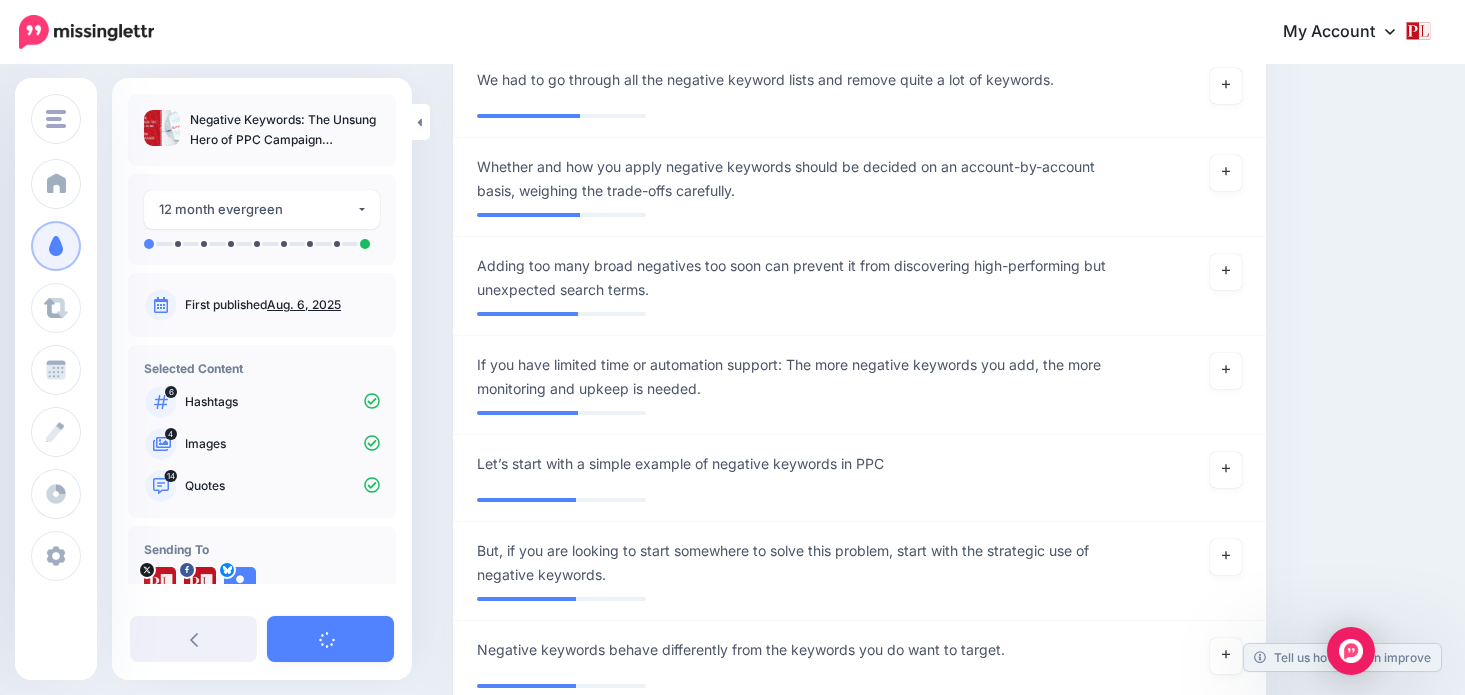 scroll, scrollTop: 4101, scrollLeft: 0, axis: vertical 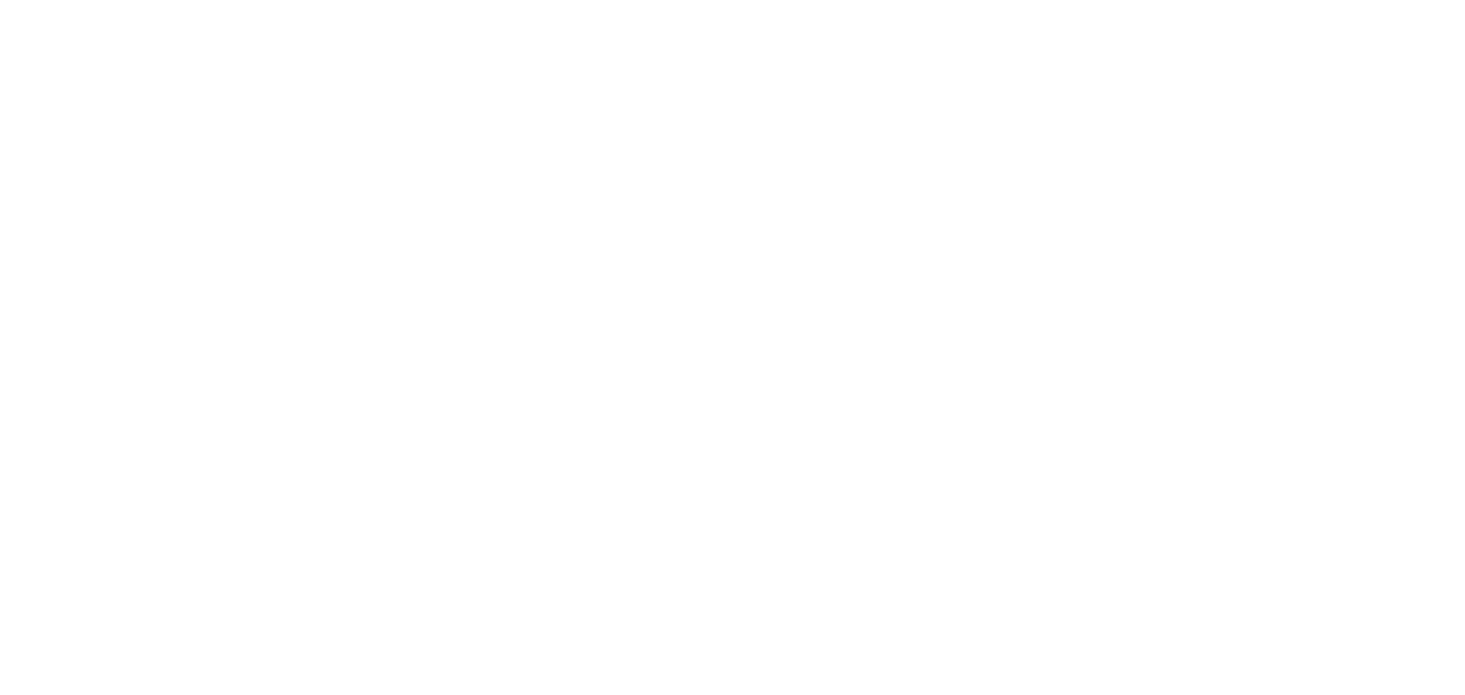 click on "Dashboard
Campaigns
Curate
Schedule
Create
Analytics
Settings
Facebook Community
Help Center" at bounding box center [732, 445] 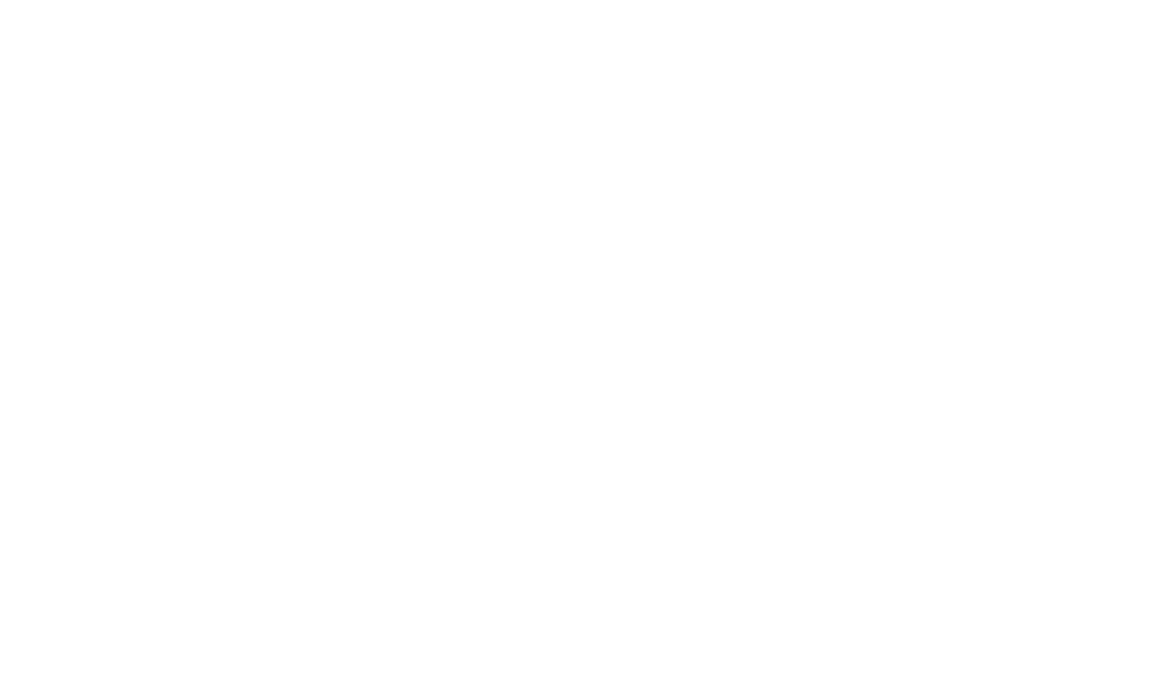 click on "PPC Live
PPC Live
Add Workspace" at bounding box center (583, 395) 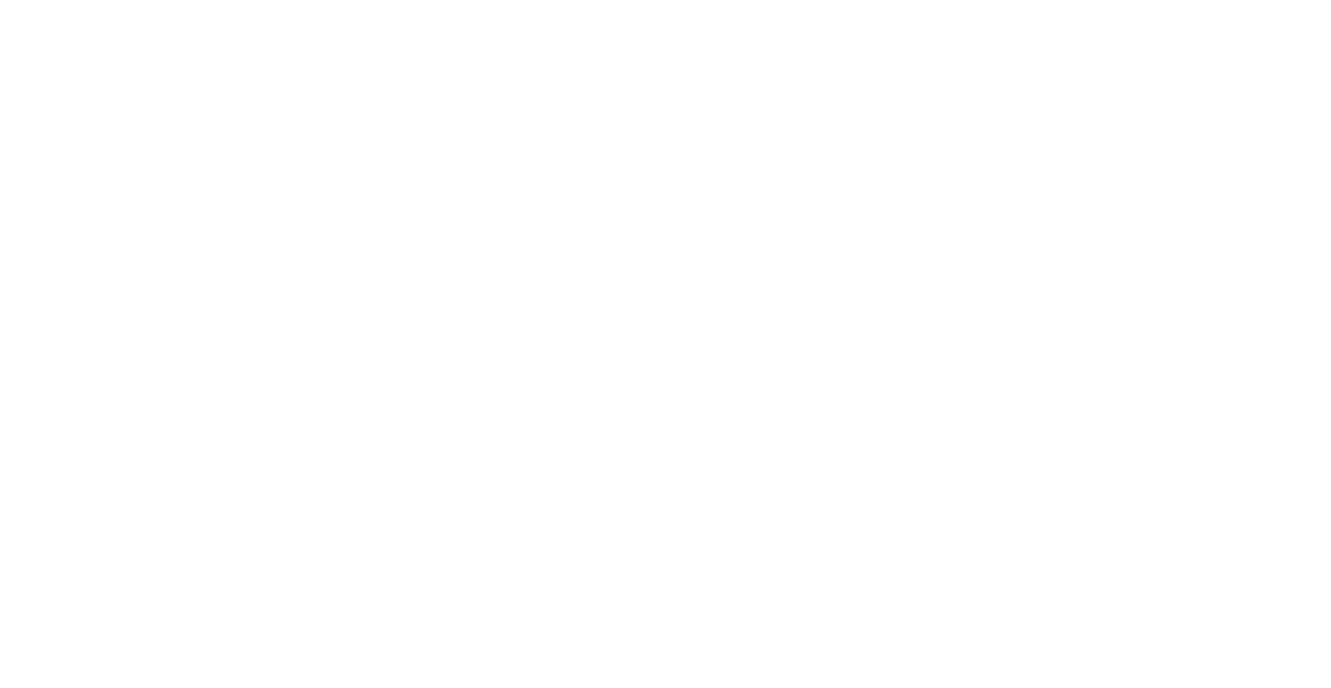 scroll, scrollTop: 0, scrollLeft: 0, axis: both 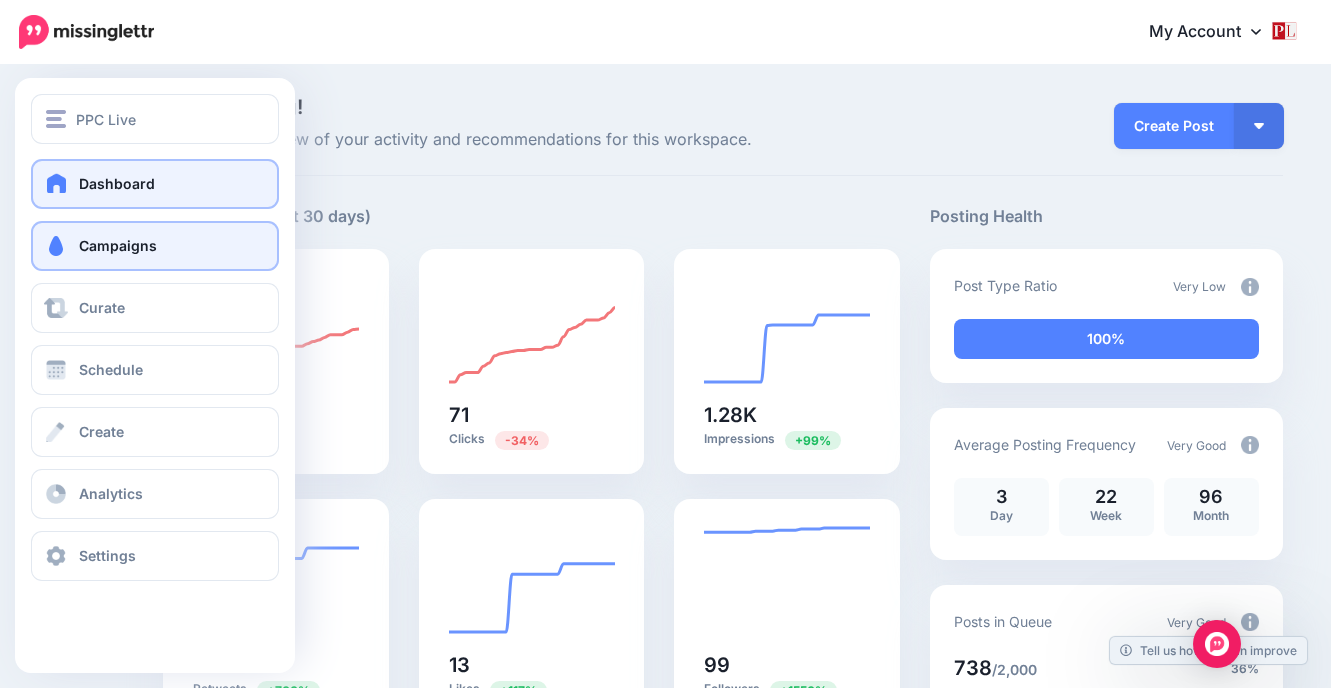 click on "Campaigns" at bounding box center [155, 246] 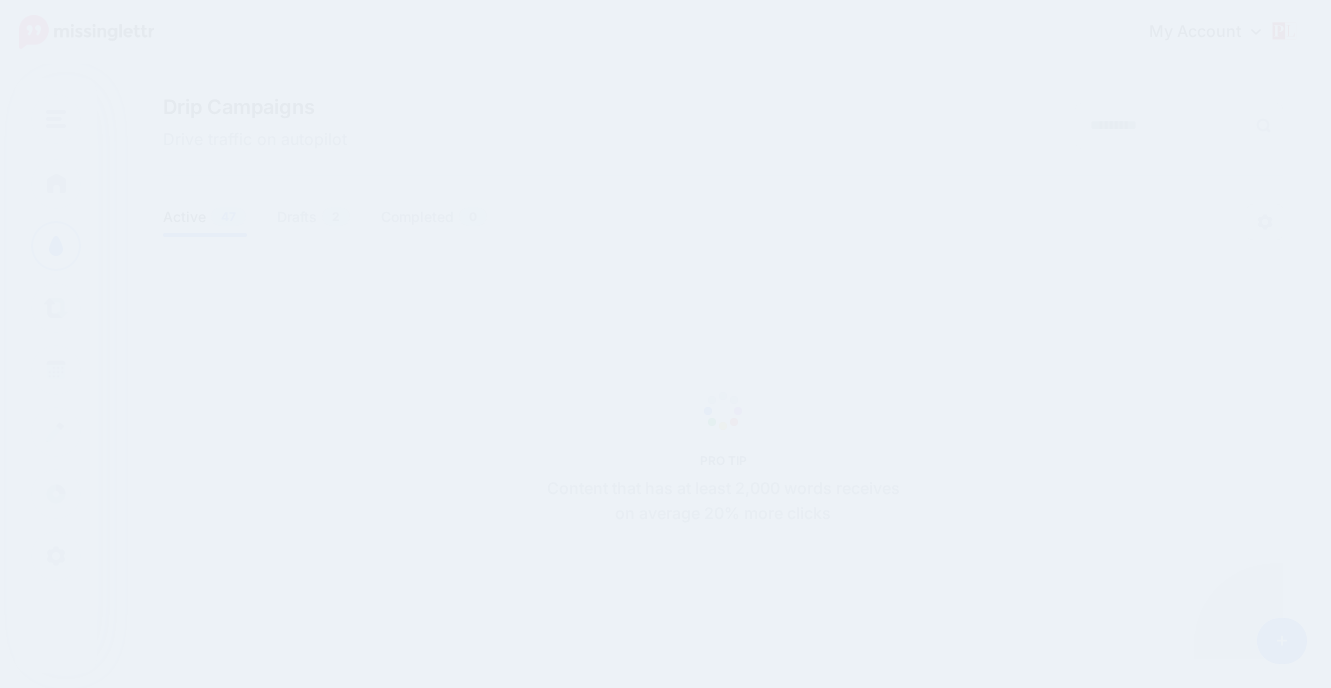scroll, scrollTop: 0, scrollLeft: 0, axis: both 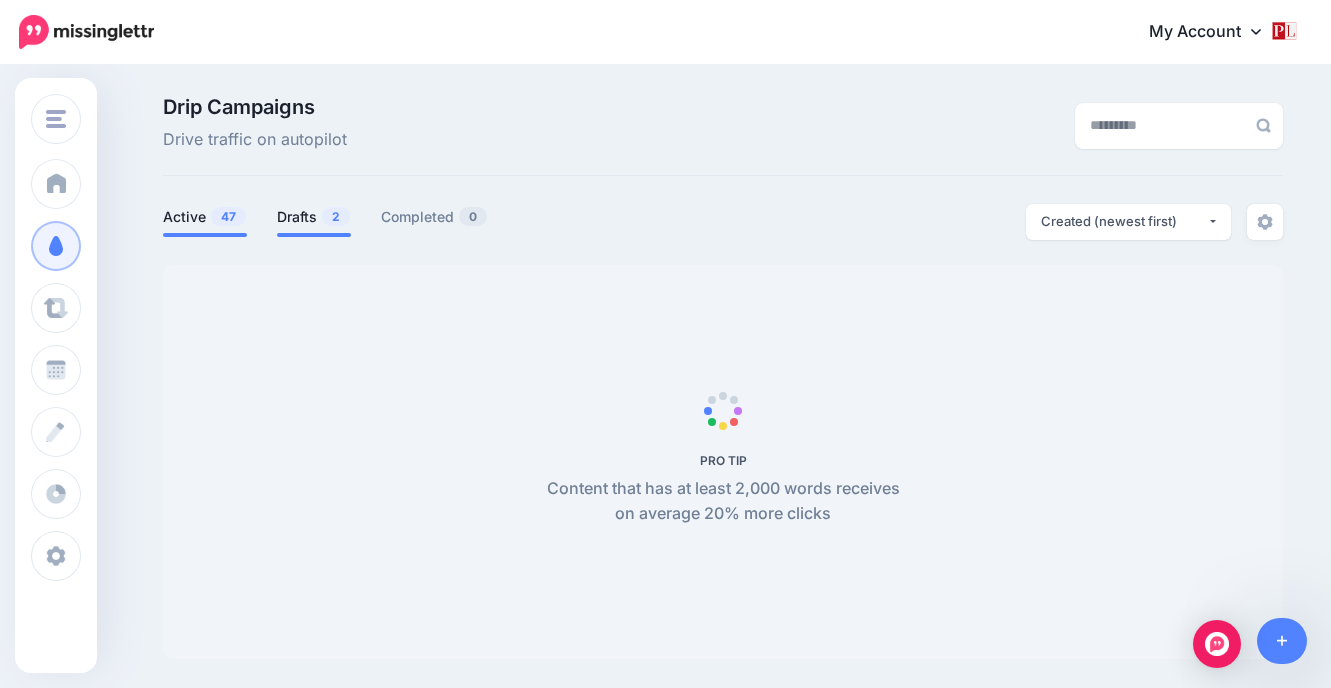 click on "Drafts  2" at bounding box center (314, 217) 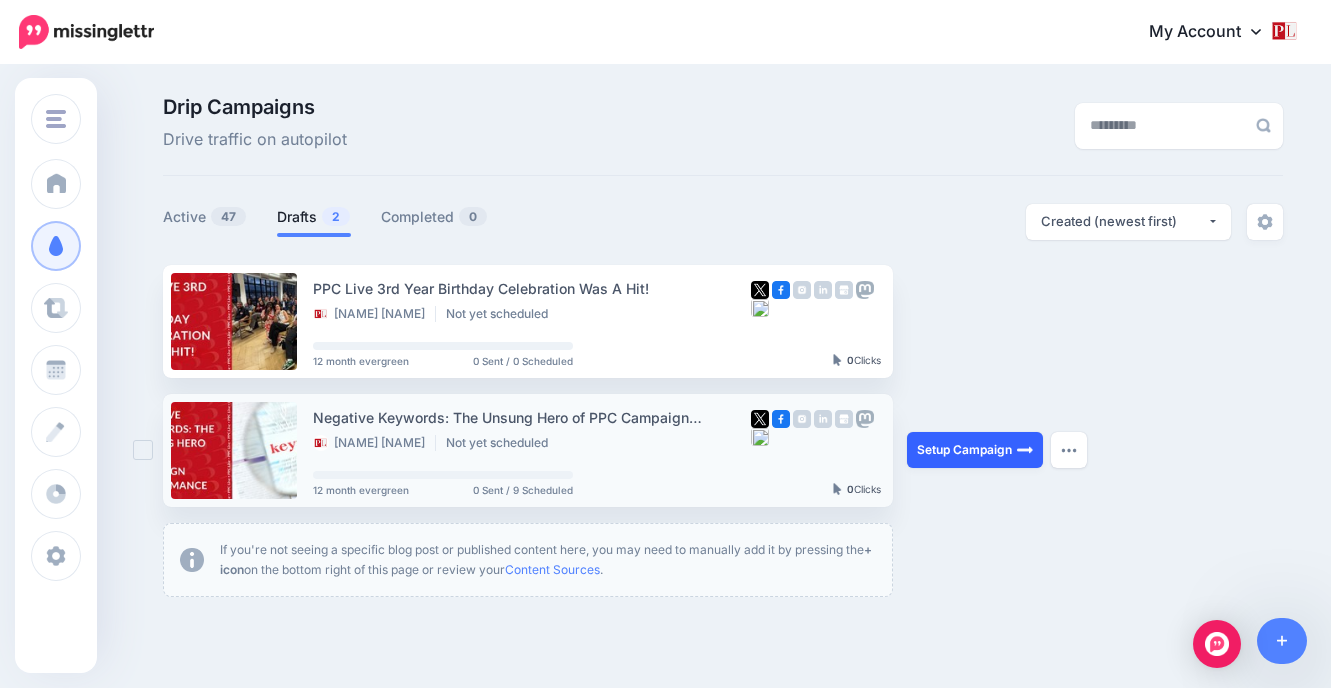 click on "Setup Campaign" at bounding box center [975, 450] 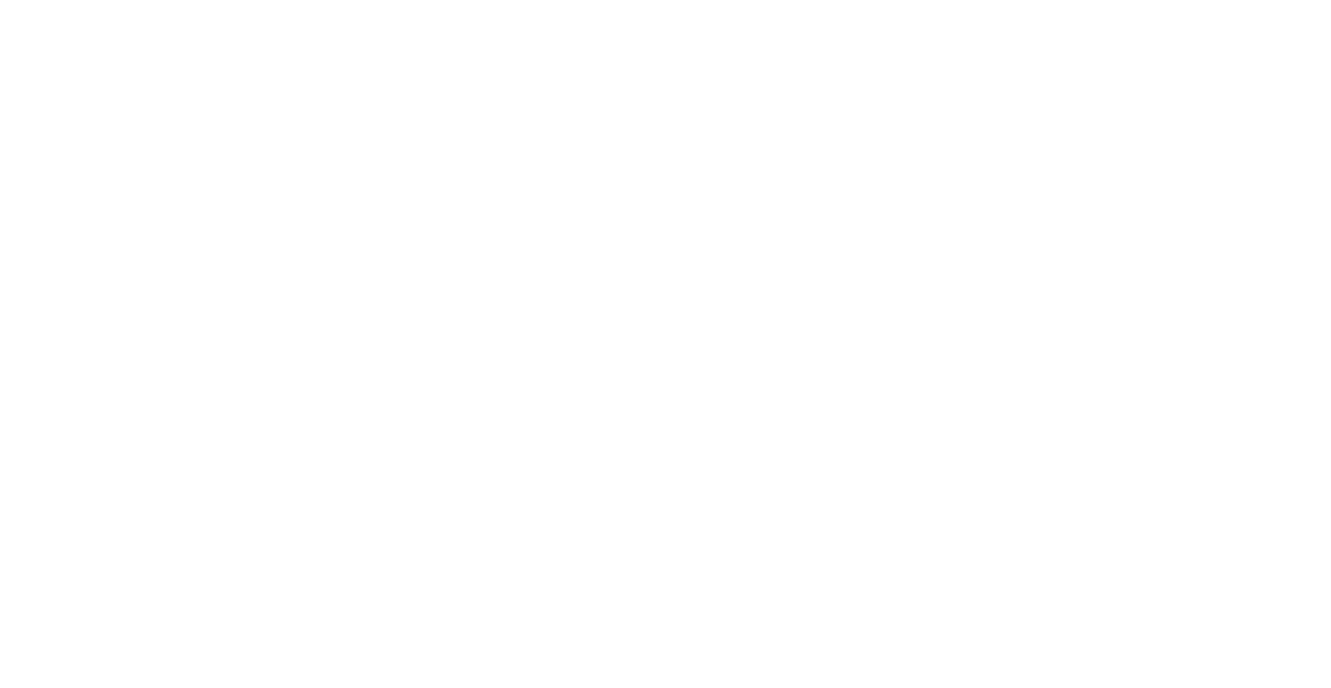 scroll, scrollTop: 668, scrollLeft: 0, axis: vertical 